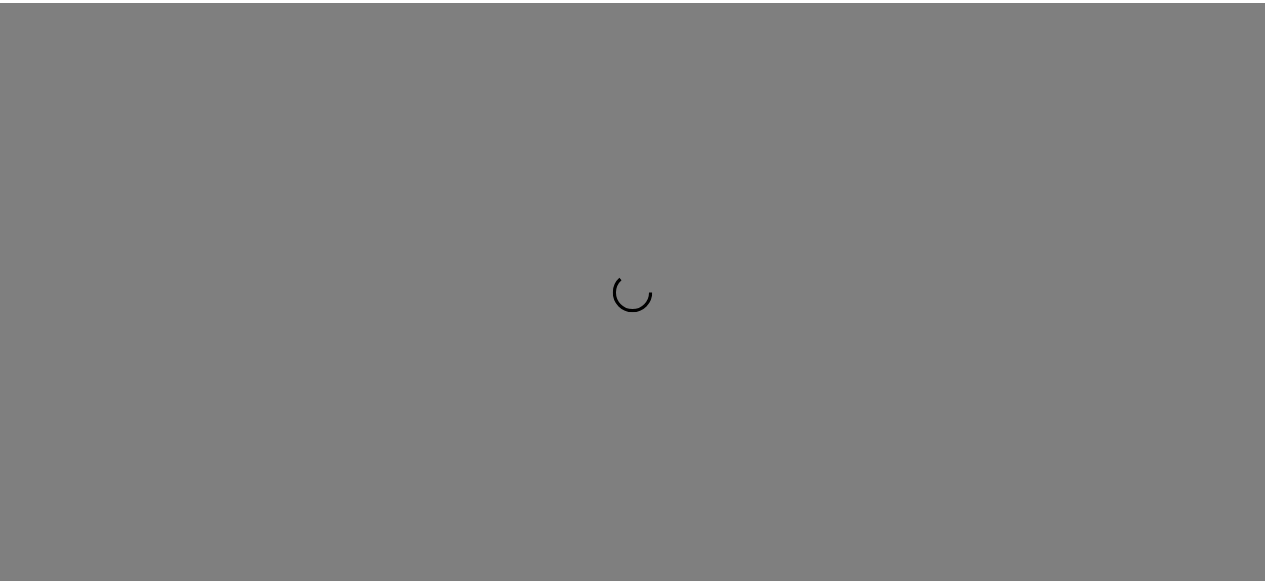 scroll, scrollTop: 0, scrollLeft: 0, axis: both 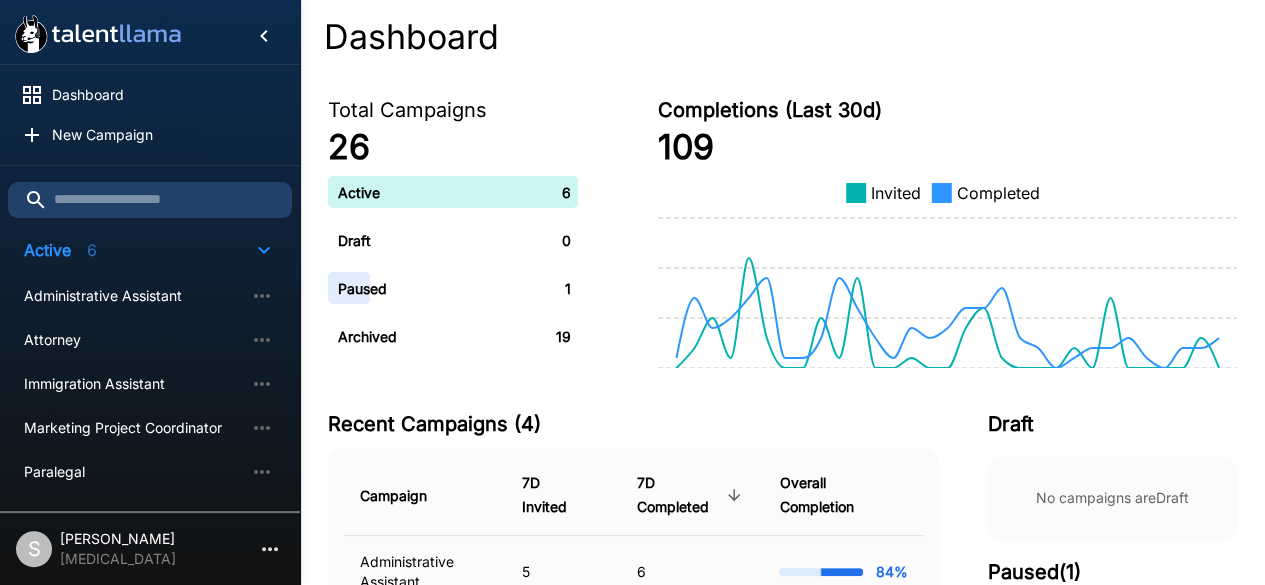 drag, startPoint x: 1234, startPoint y: 9, endPoint x: 854, endPoint y: 47, distance: 381.89526 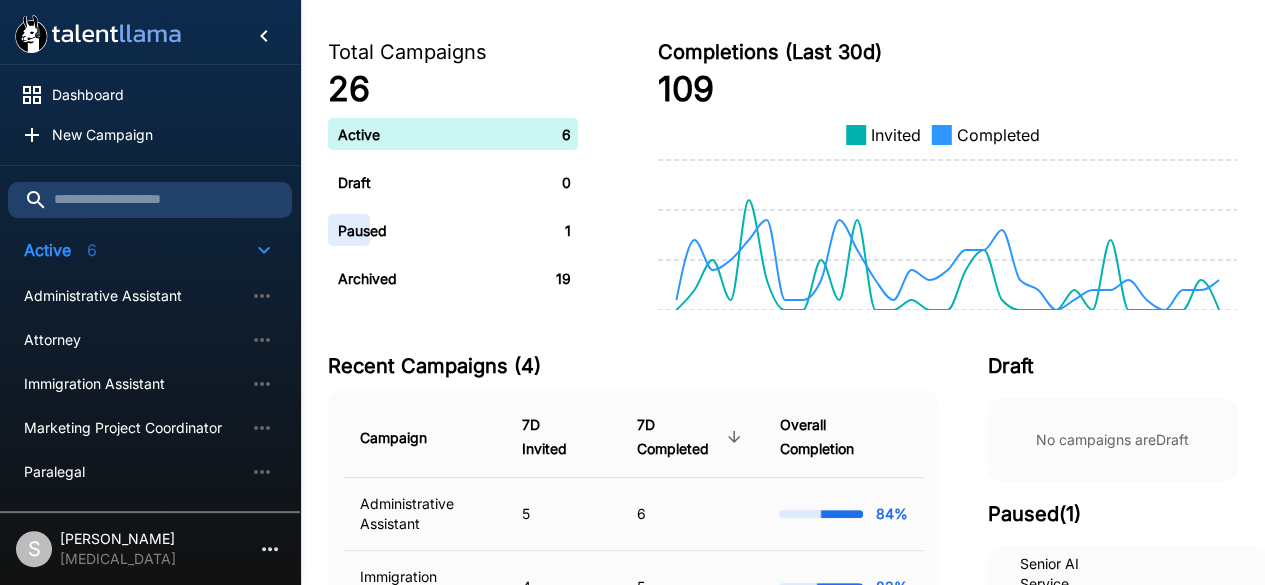 scroll, scrollTop: 0, scrollLeft: 0, axis: both 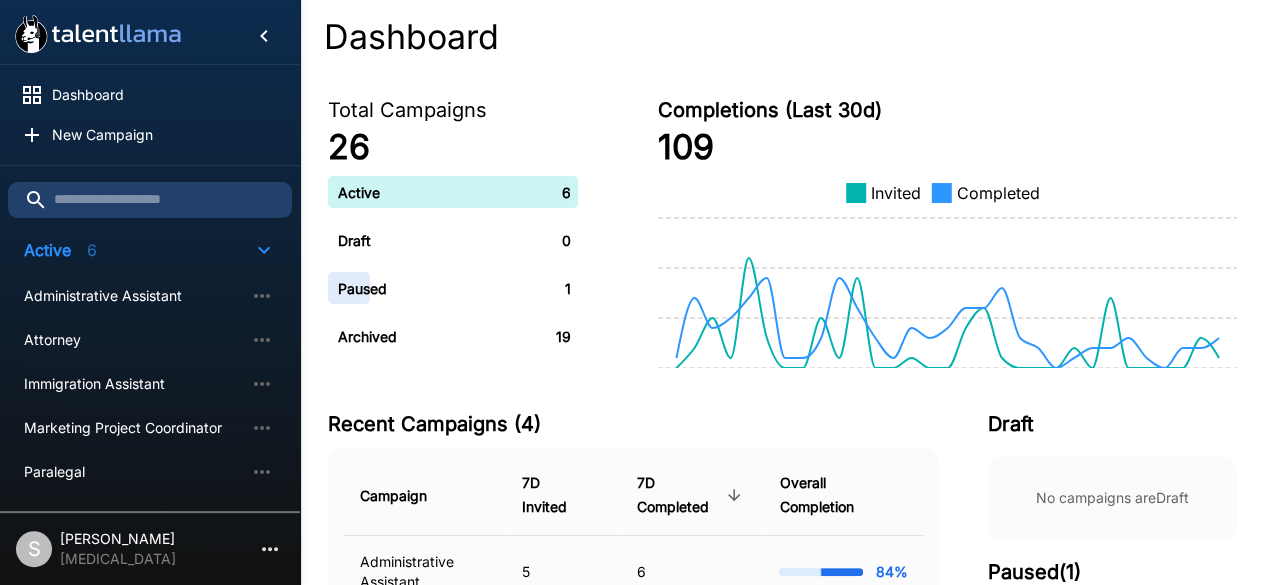 drag, startPoint x: 1223, startPoint y: 1, endPoint x: 874, endPoint y: 57, distance: 353.4643 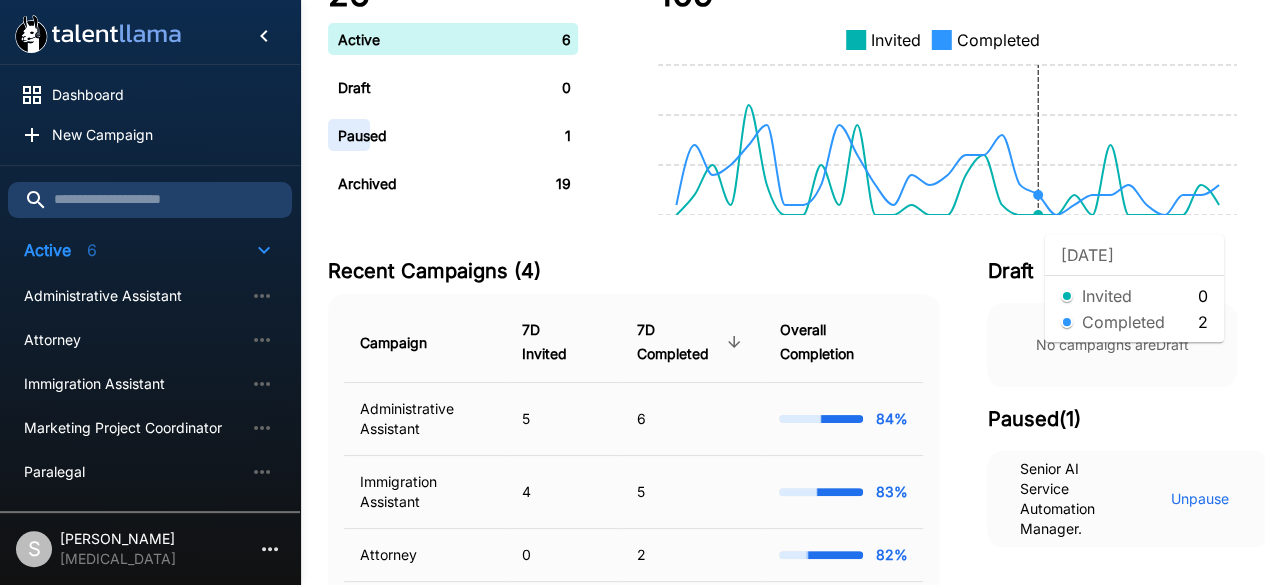 scroll, scrollTop: 300, scrollLeft: 0, axis: vertical 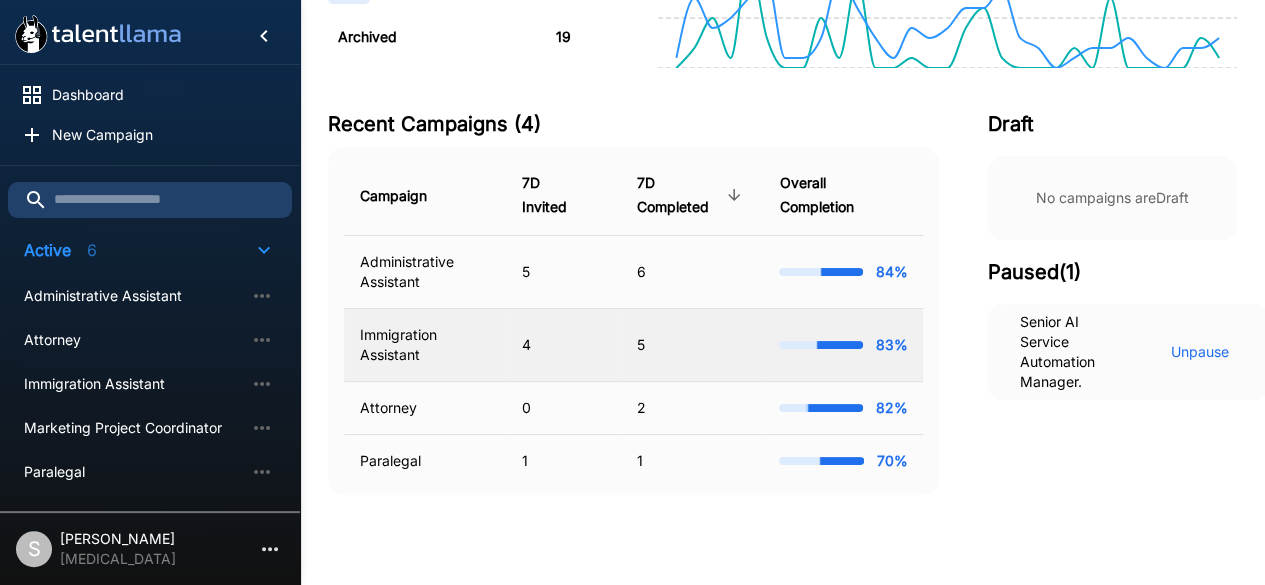 click on "Immigration Assistant" at bounding box center (425, 345) 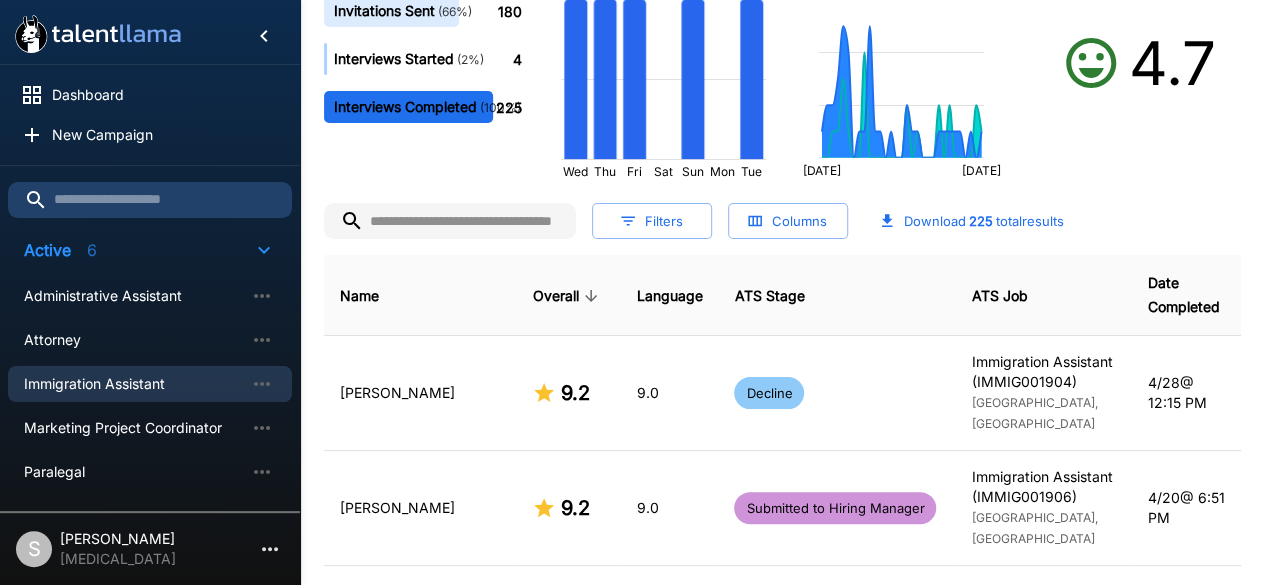 scroll, scrollTop: 500, scrollLeft: 0, axis: vertical 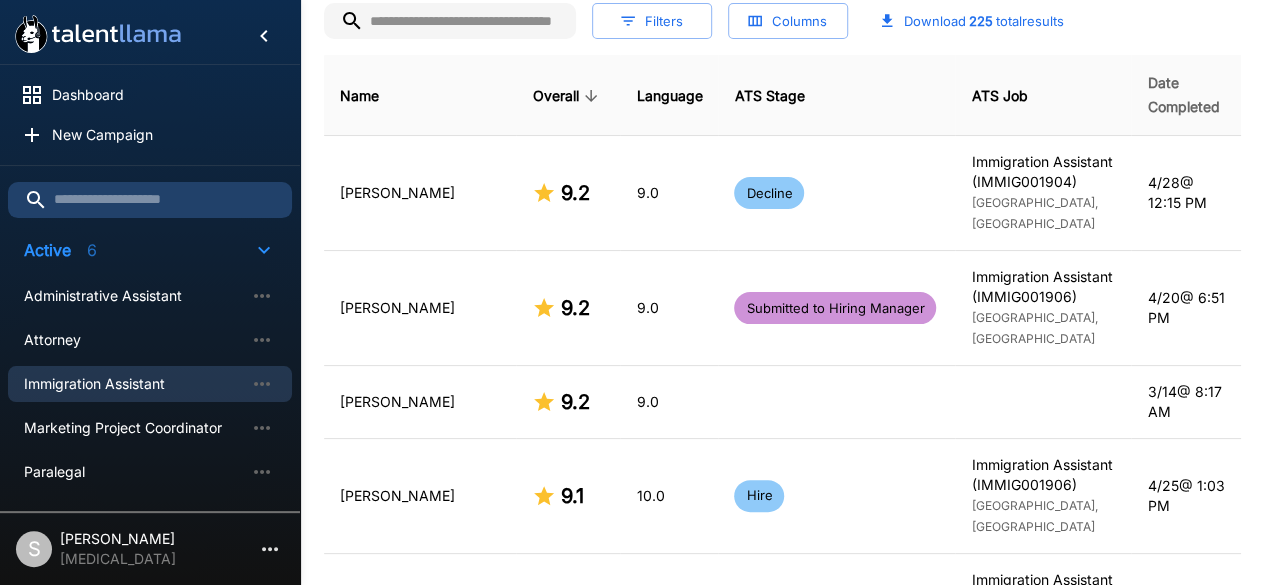 click on "Date Completed" at bounding box center (1186, 95) 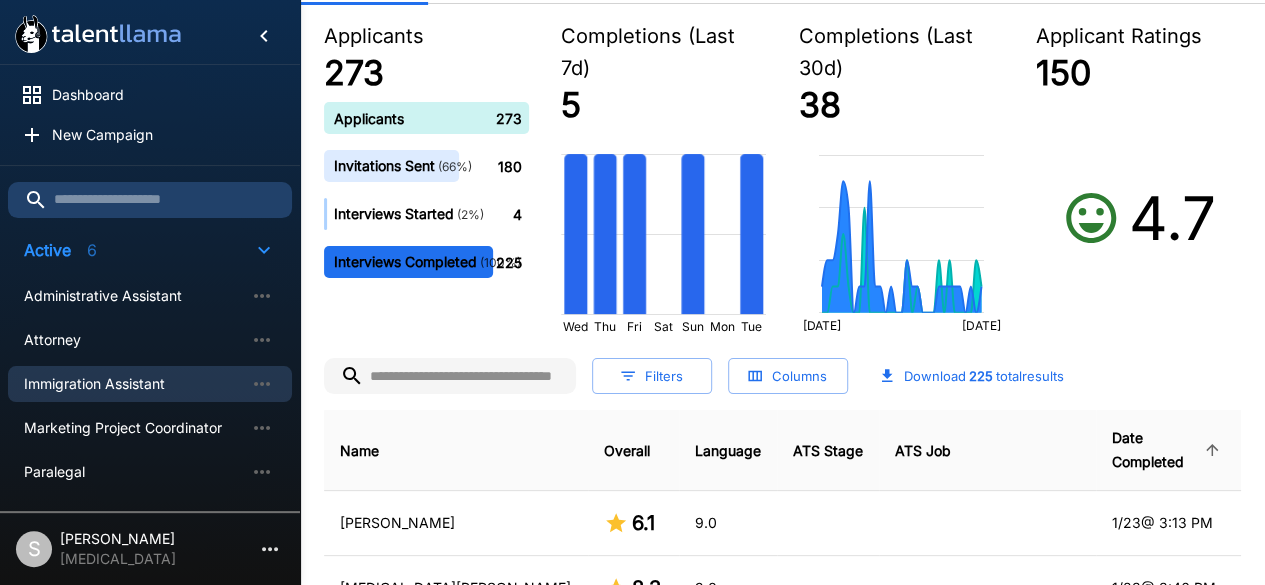 scroll, scrollTop: 500, scrollLeft: 0, axis: vertical 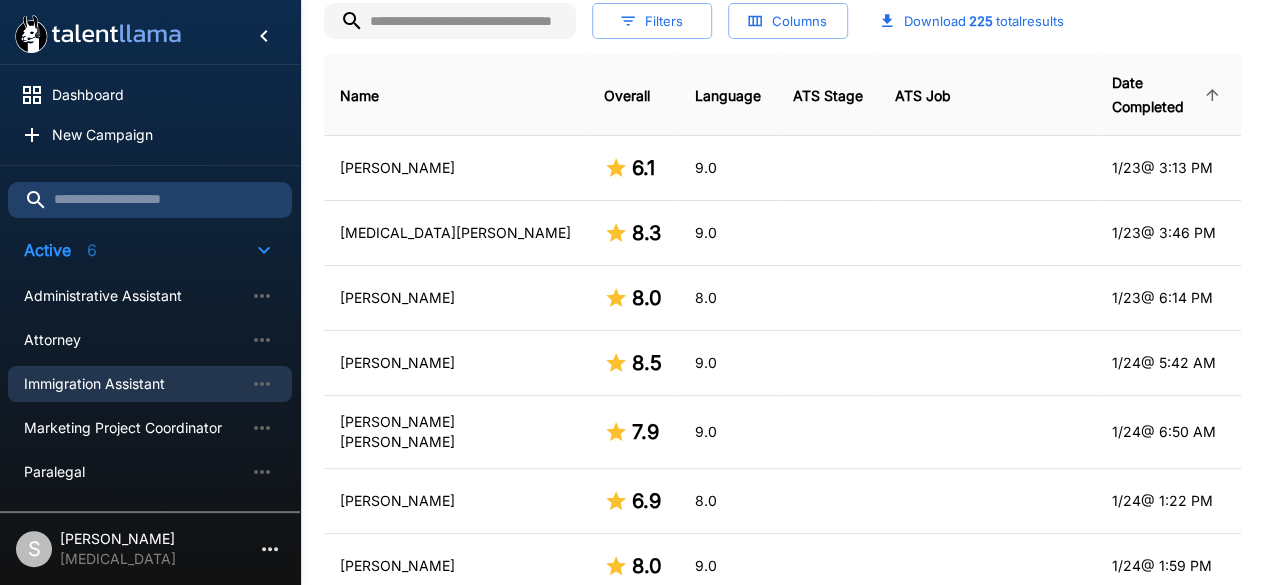 click on "Date Completed" at bounding box center (1168, 95) 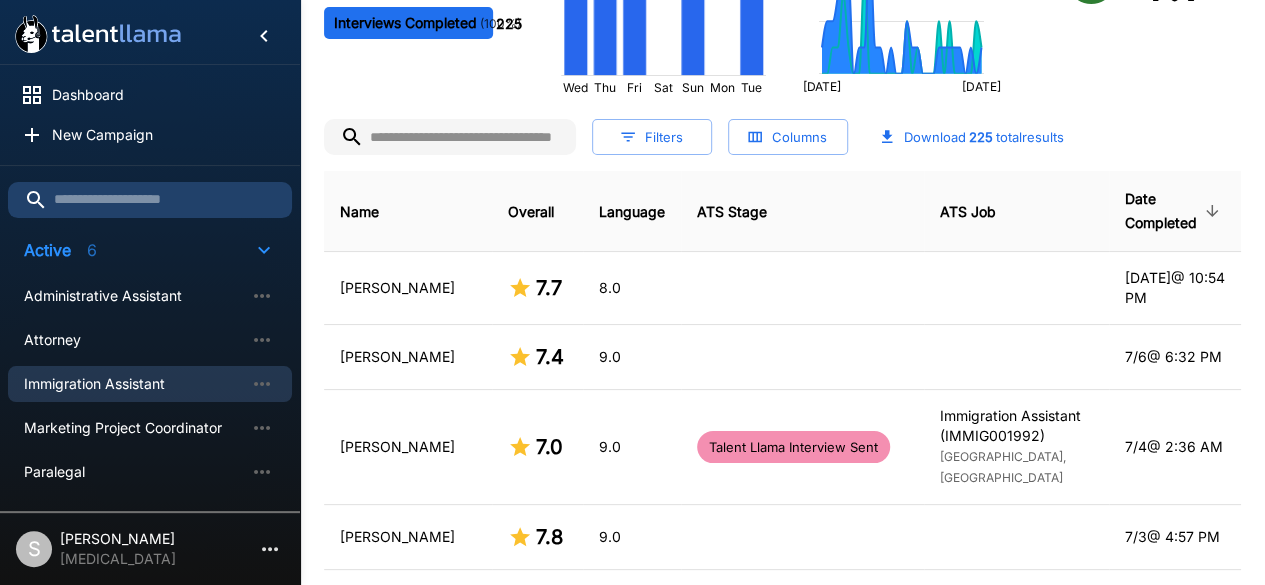 scroll, scrollTop: 400, scrollLeft: 0, axis: vertical 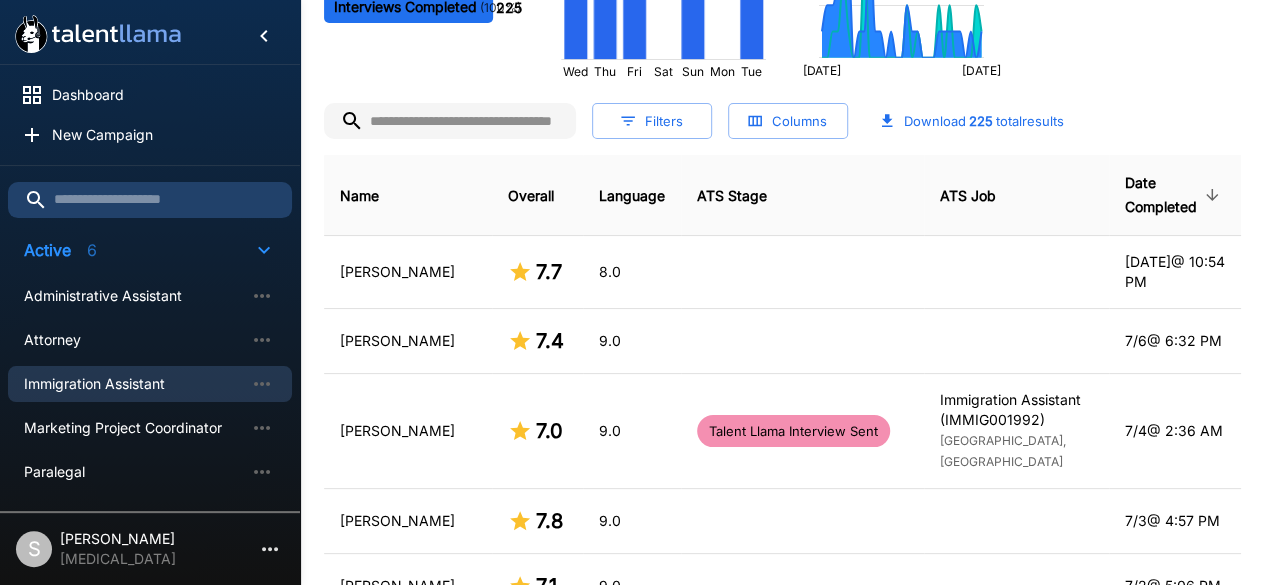click 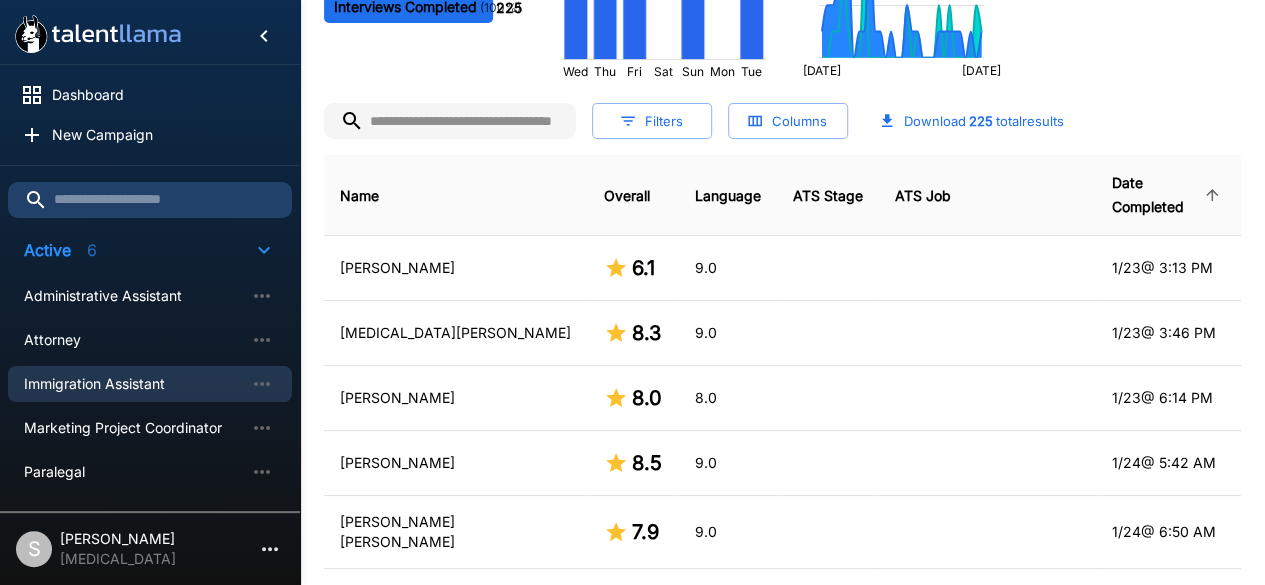 click 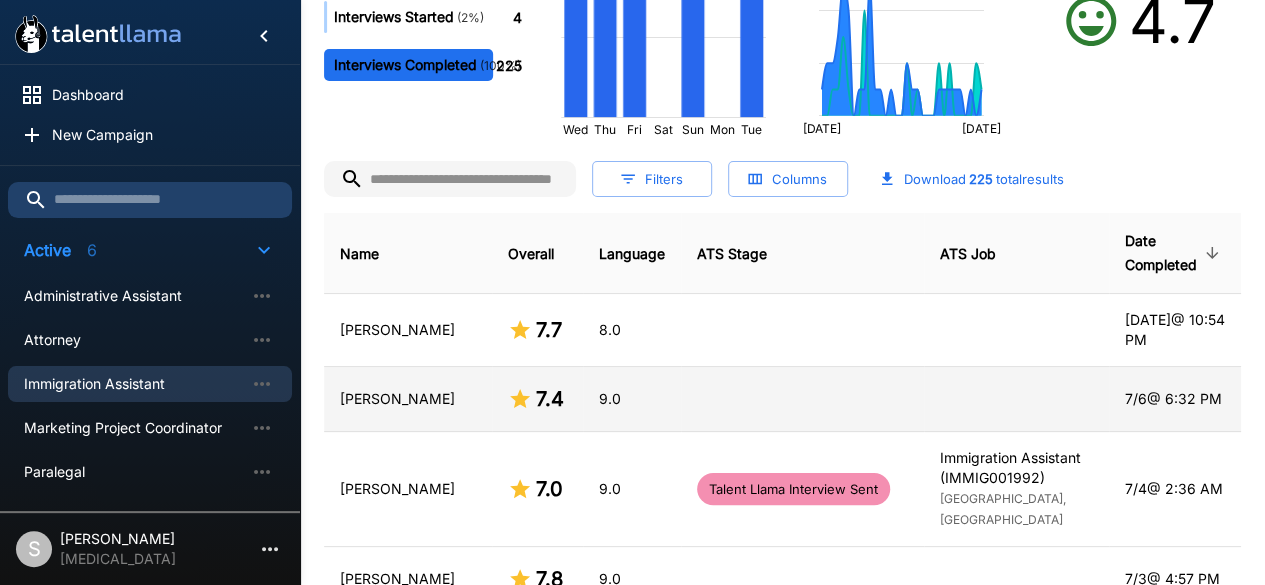 scroll, scrollTop: 300, scrollLeft: 0, axis: vertical 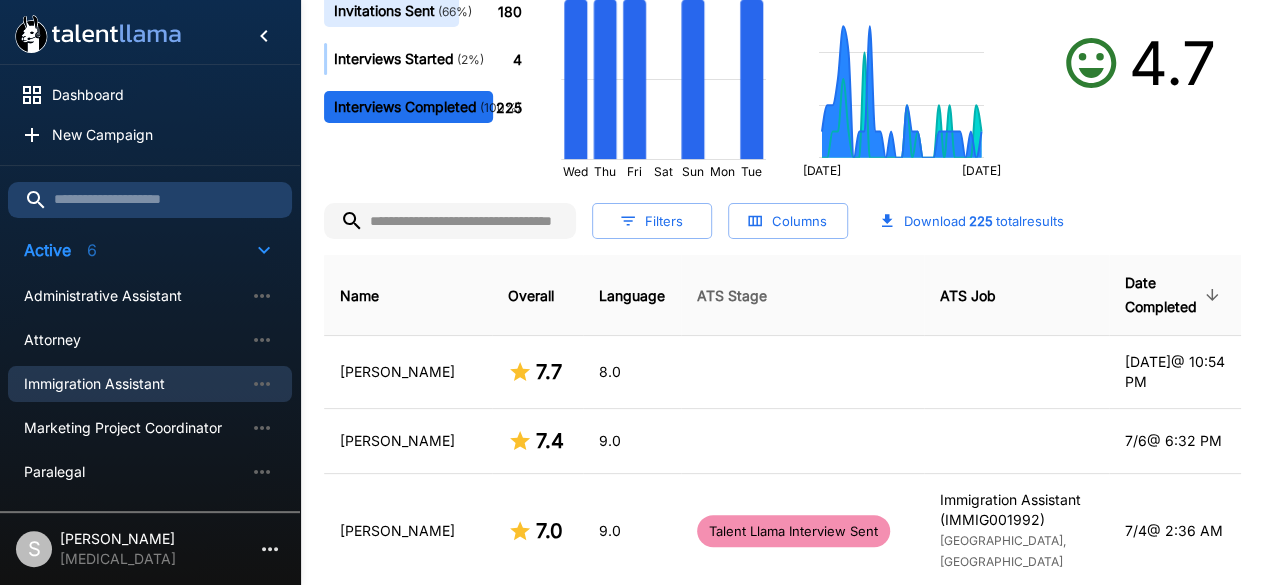 click on "ATS Stage" at bounding box center (732, 296) 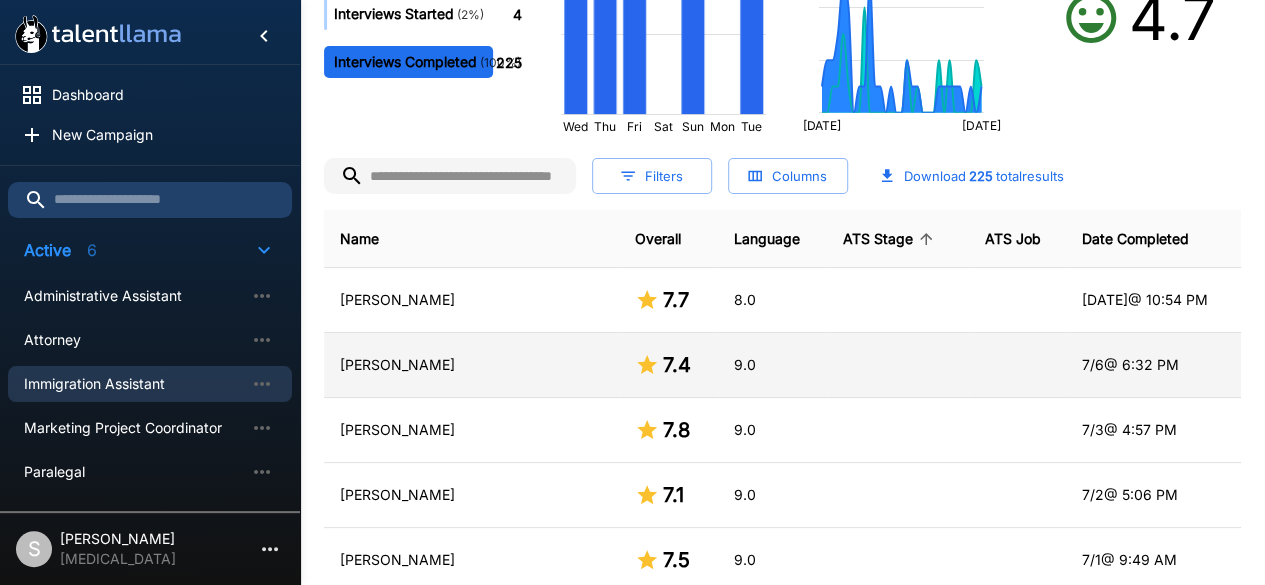 scroll, scrollTop: 0, scrollLeft: 0, axis: both 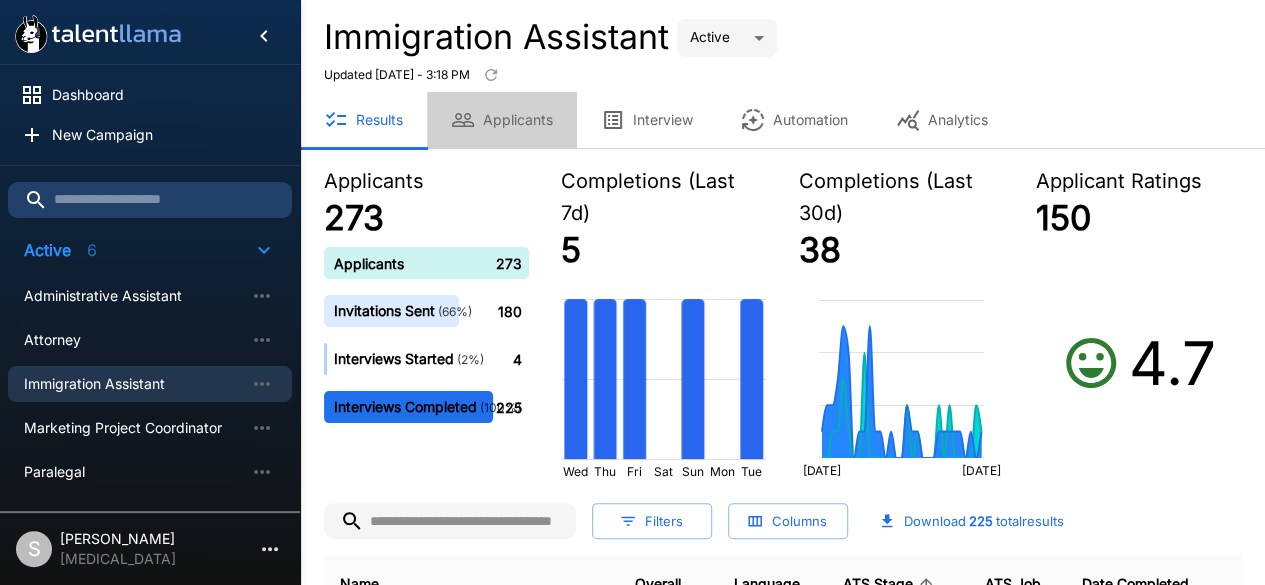 click on "Applicants" at bounding box center [502, 120] 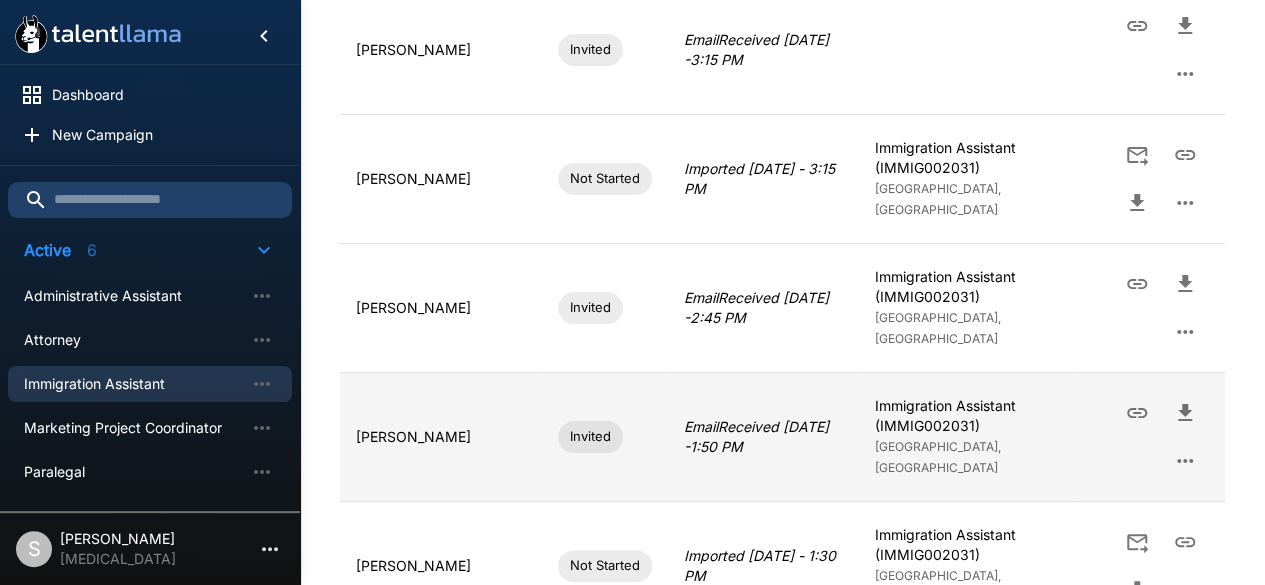 scroll, scrollTop: 200, scrollLeft: 0, axis: vertical 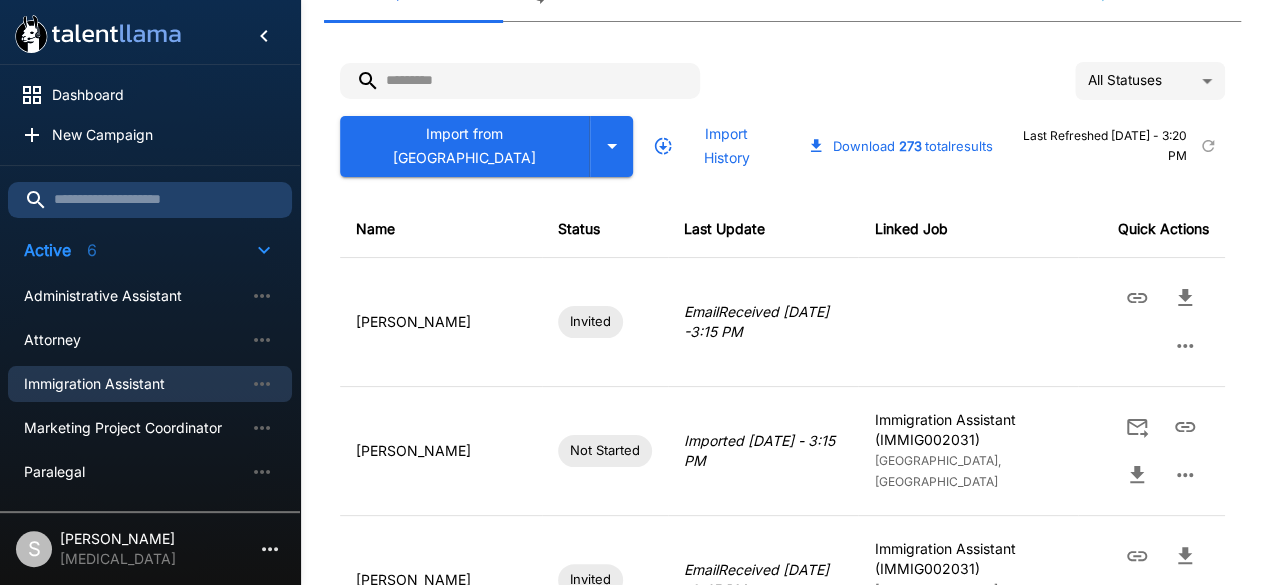 drag, startPoint x: 1040, startPoint y: 293, endPoint x: 904, endPoint y: 51, distance: 277.59683 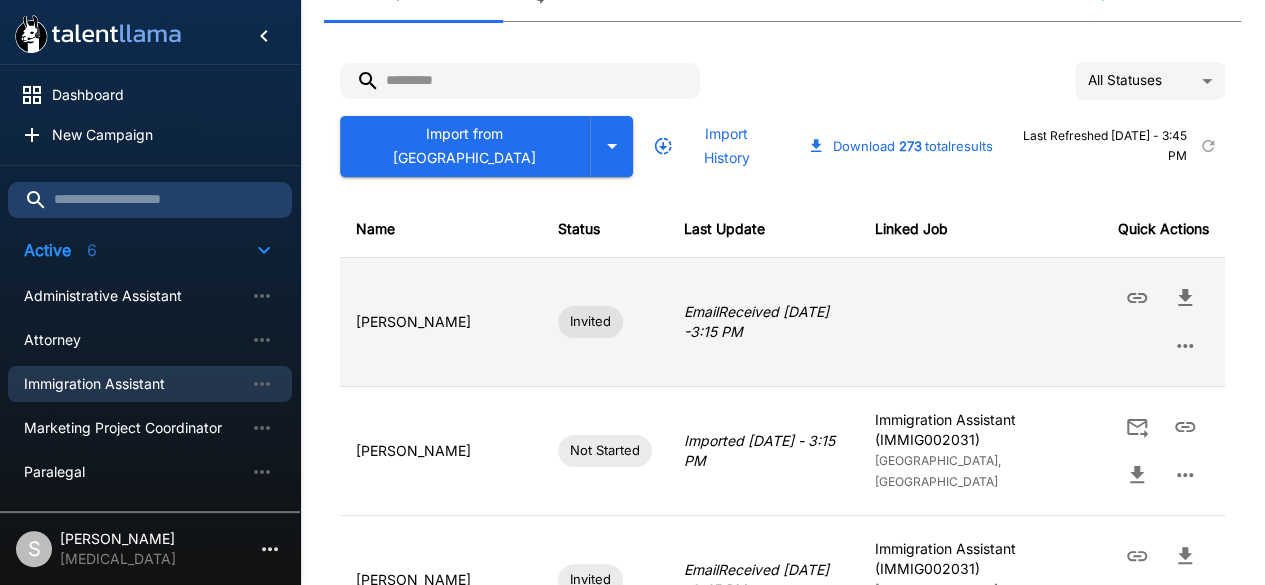 click at bounding box center [967, 321] 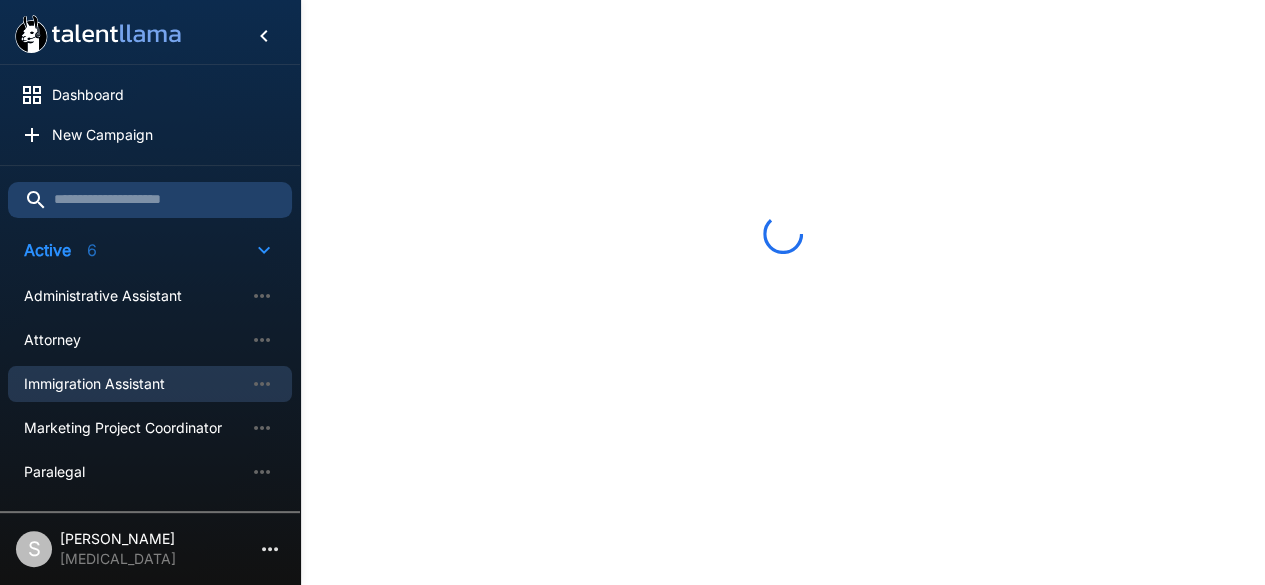 scroll, scrollTop: 0, scrollLeft: 0, axis: both 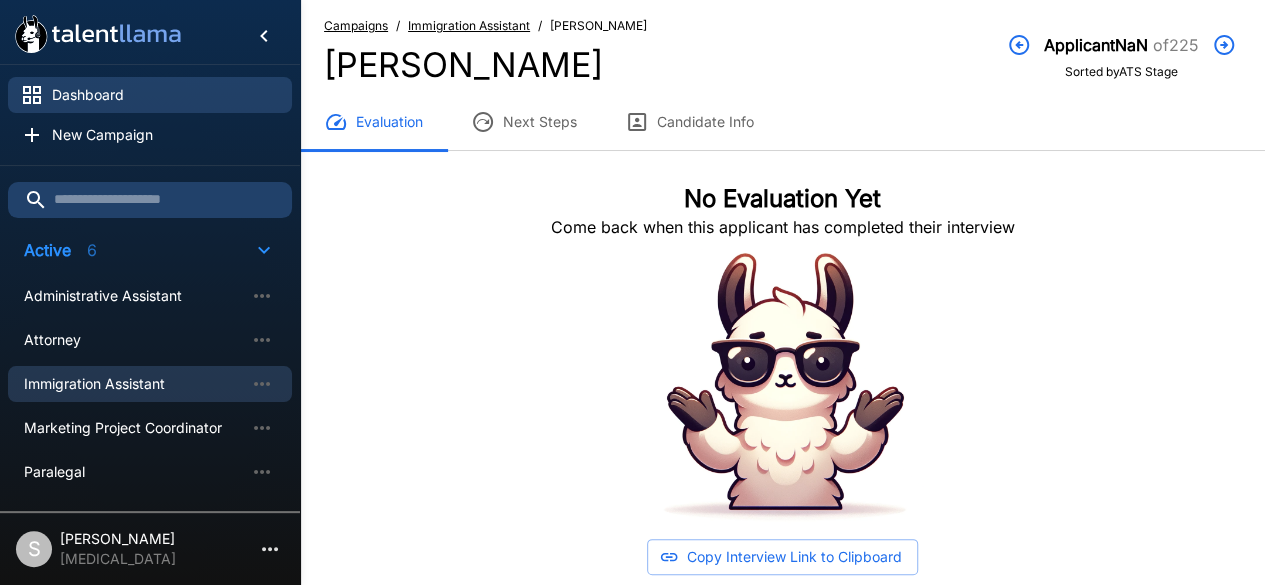 click on "Dashboard" at bounding box center (164, 95) 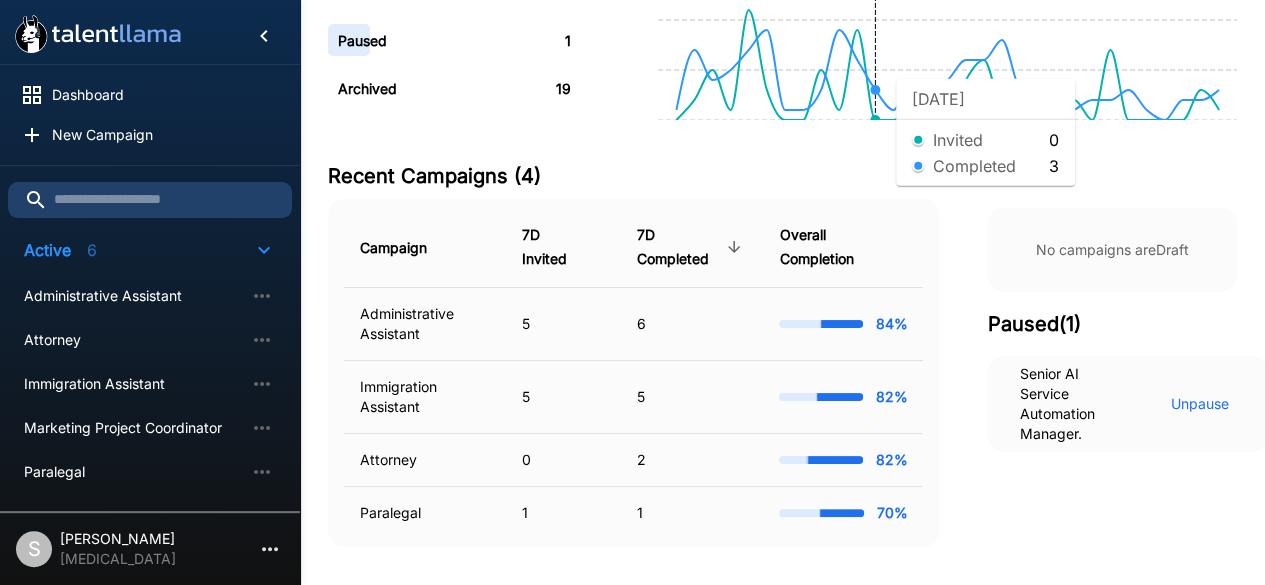 scroll, scrollTop: 300, scrollLeft: 0, axis: vertical 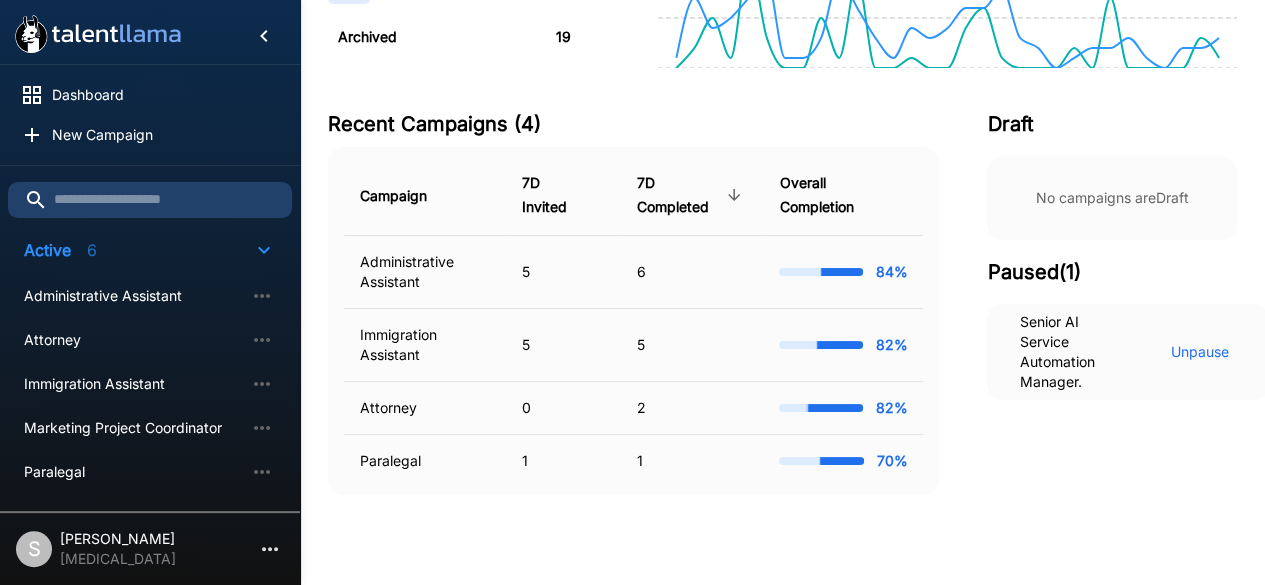 click on "Recent Campaigns   (4)" at bounding box center [617, 124] 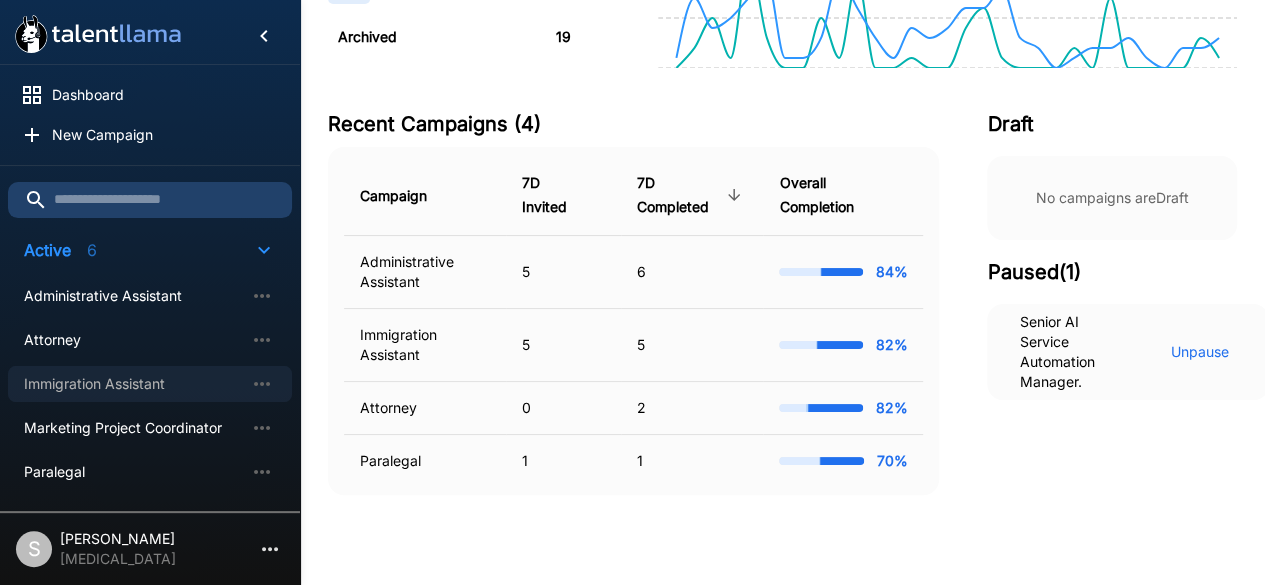 click on "Immigration Assistant" at bounding box center [134, 384] 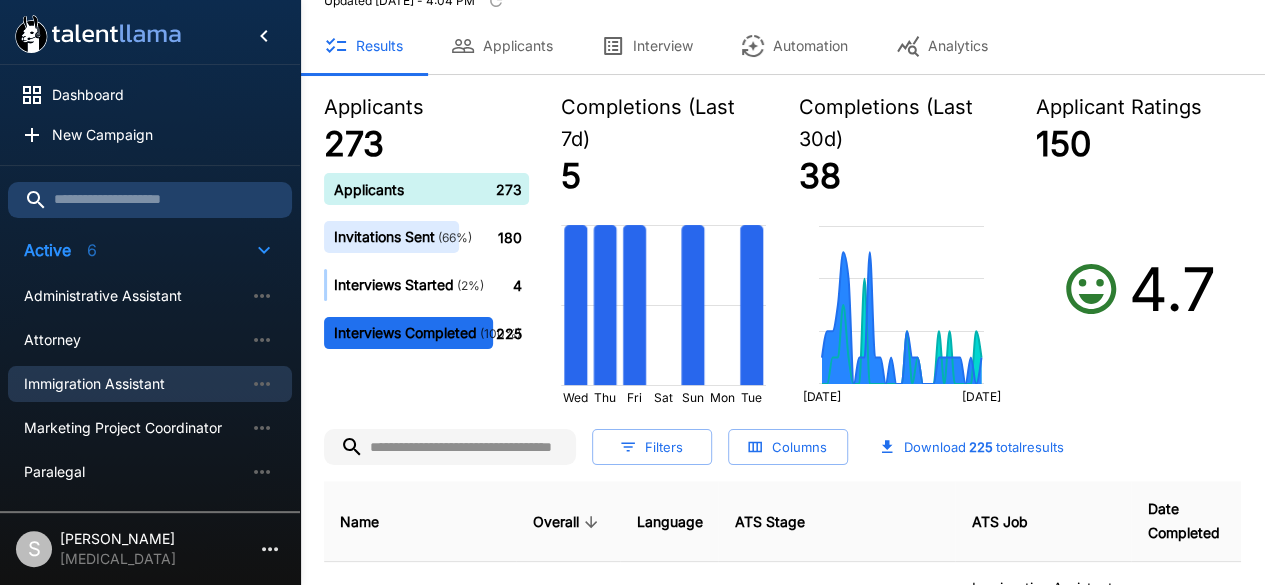scroll, scrollTop: 0, scrollLeft: 0, axis: both 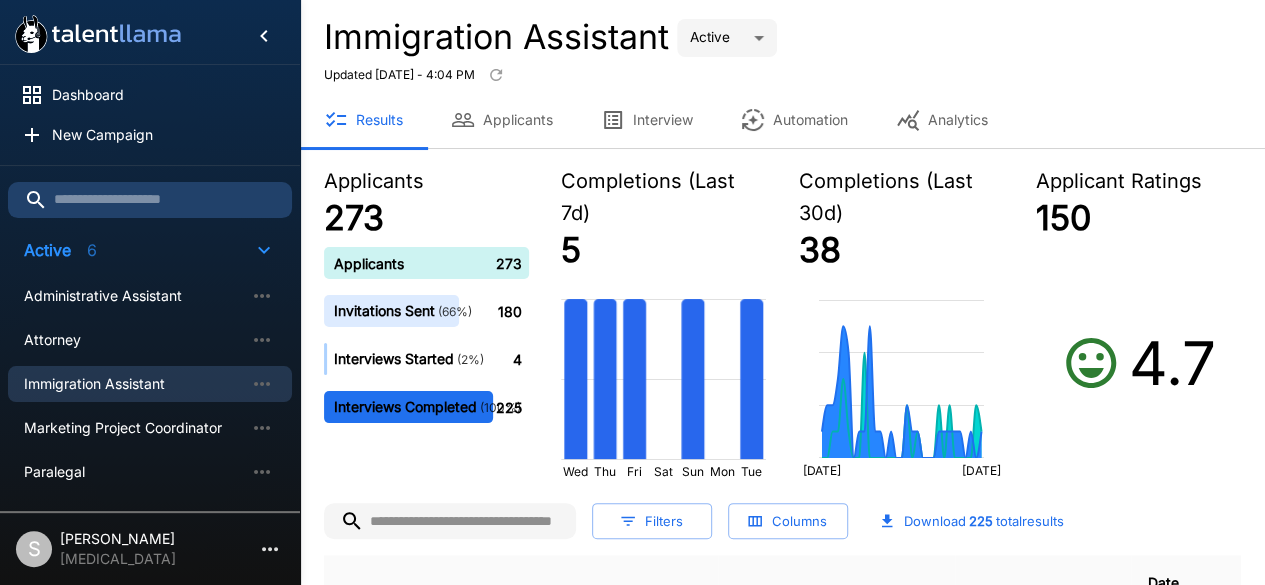 click on "Applicants" at bounding box center [502, 120] 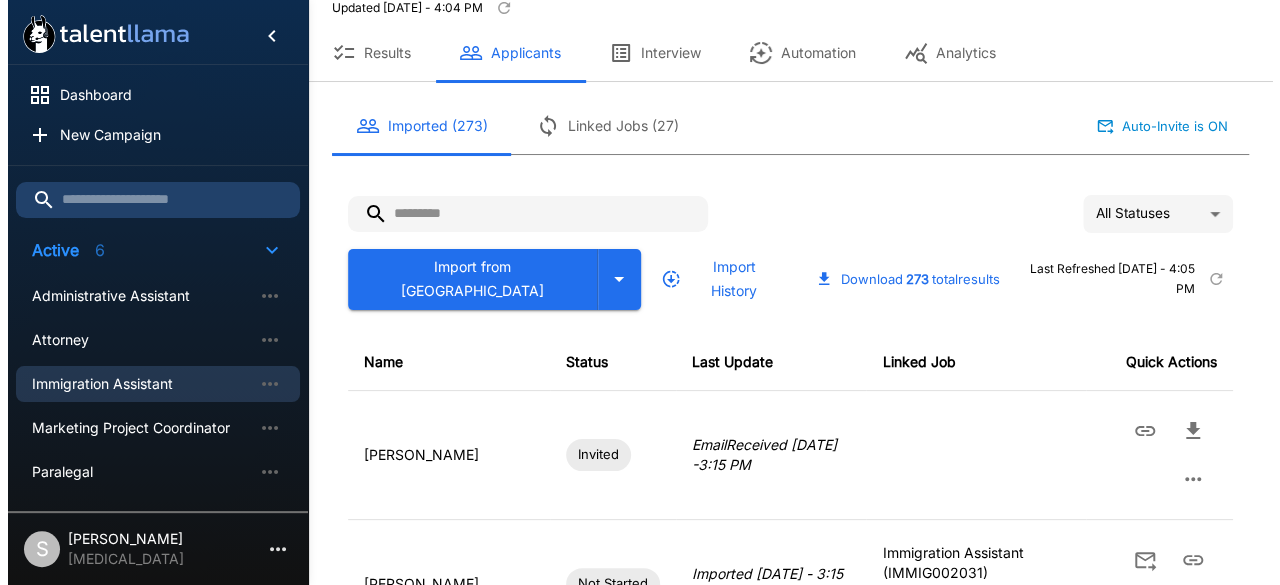 scroll, scrollTop: 300, scrollLeft: 0, axis: vertical 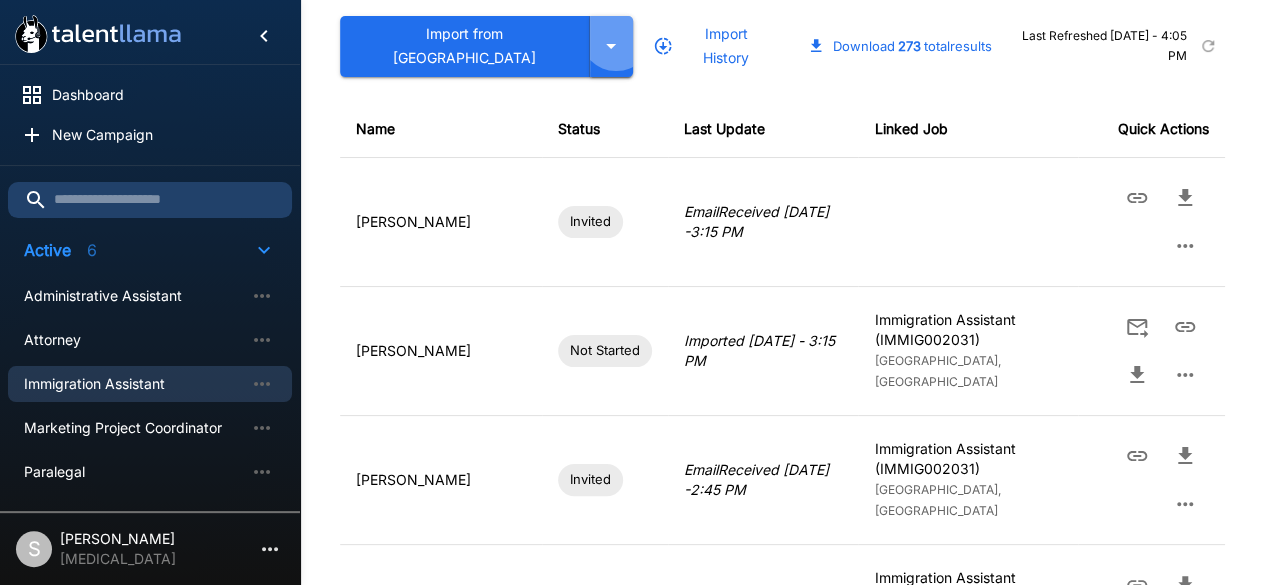 click 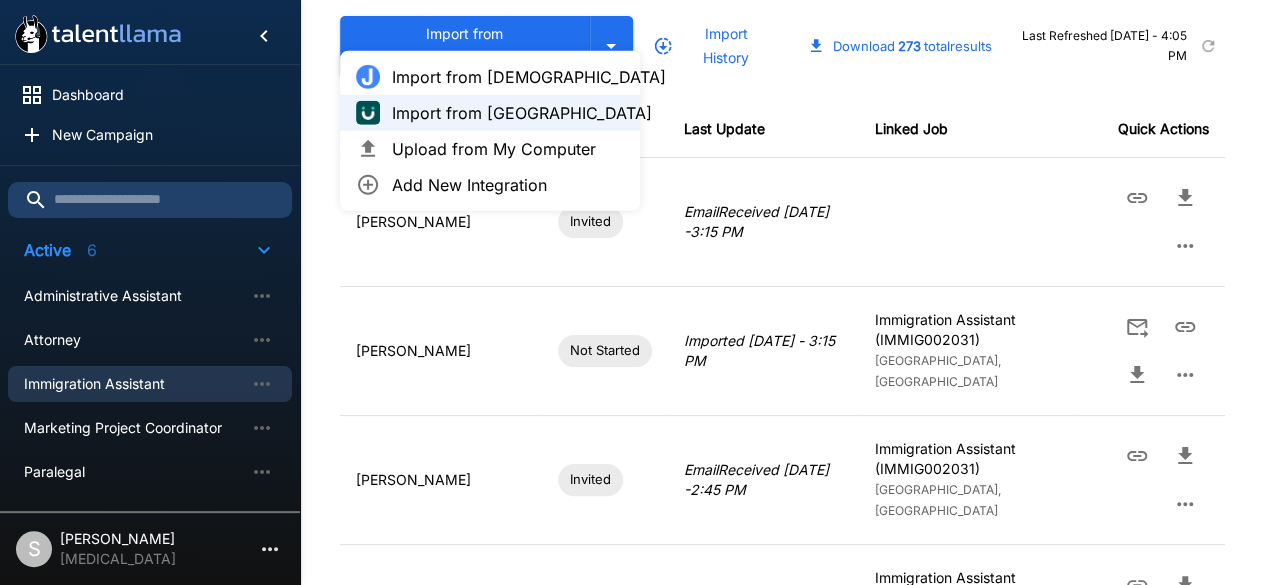 click on "Import from [GEOGRAPHIC_DATA]" at bounding box center [508, 113] 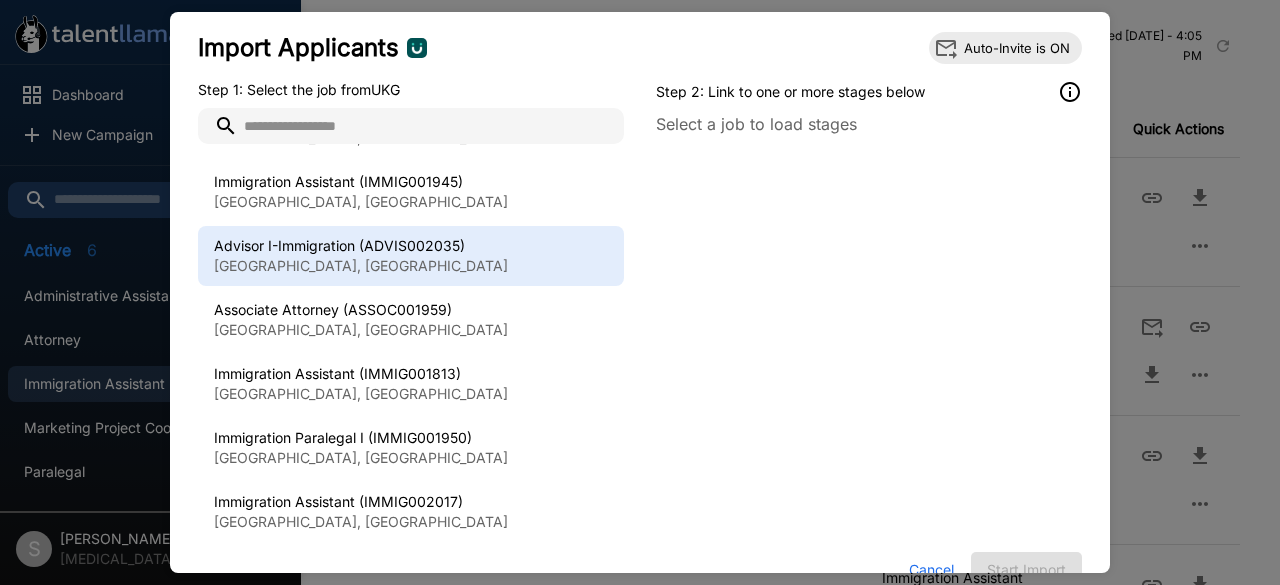 scroll, scrollTop: 3500, scrollLeft: 0, axis: vertical 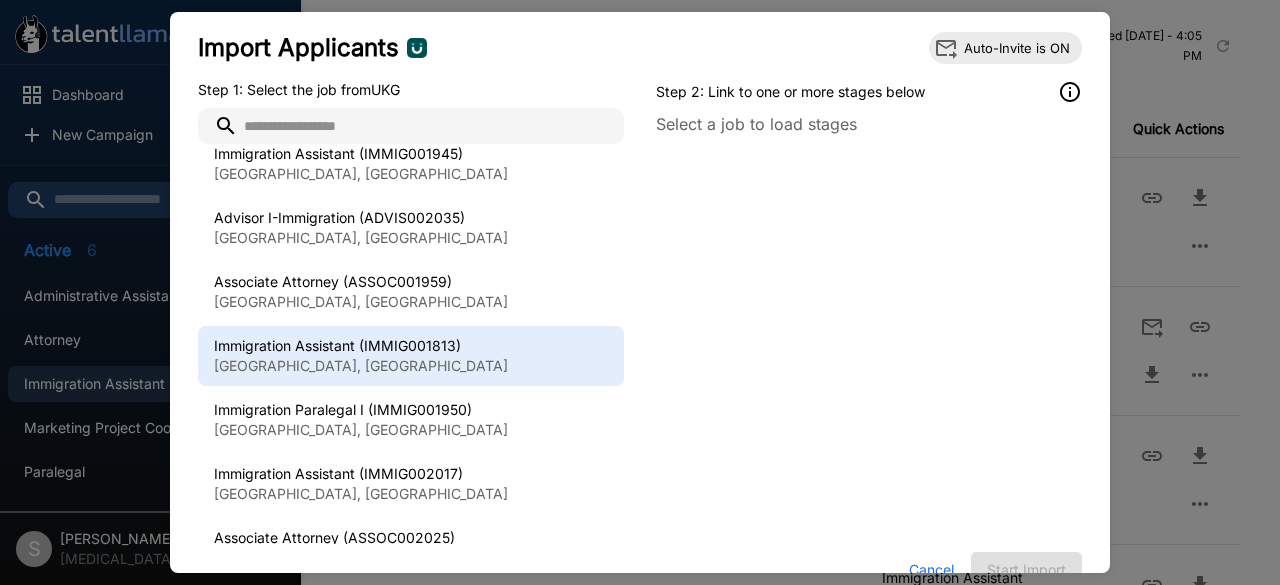 click on "[GEOGRAPHIC_DATA], [GEOGRAPHIC_DATA]" at bounding box center [411, 366] 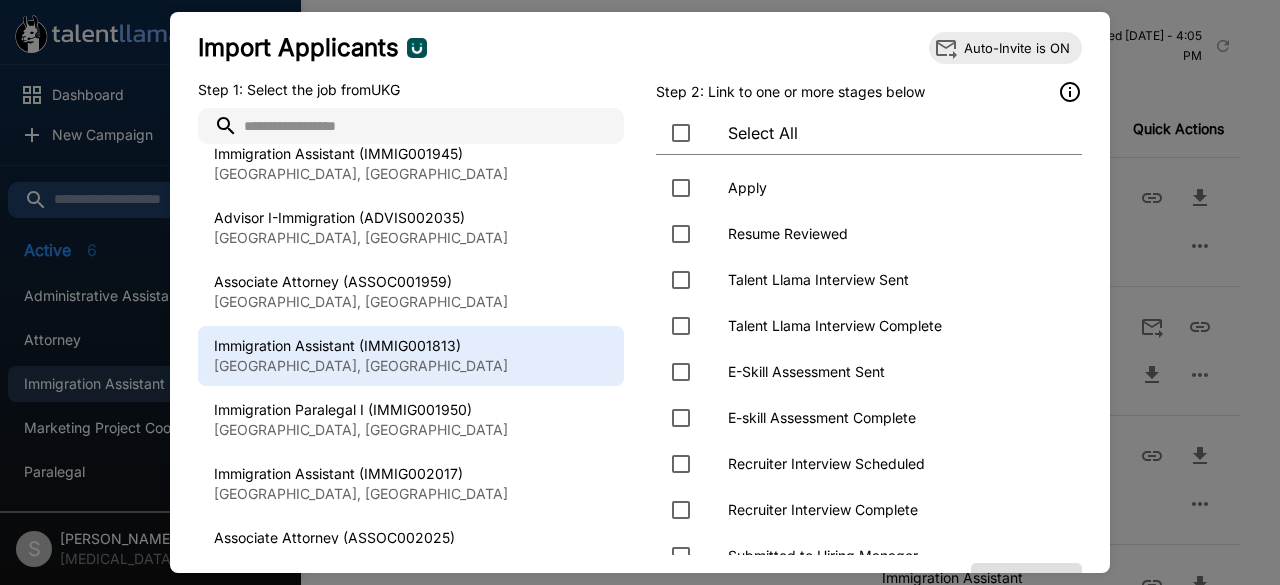 scroll, scrollTop: 3600, scrollLeft: 0, axis: vertical 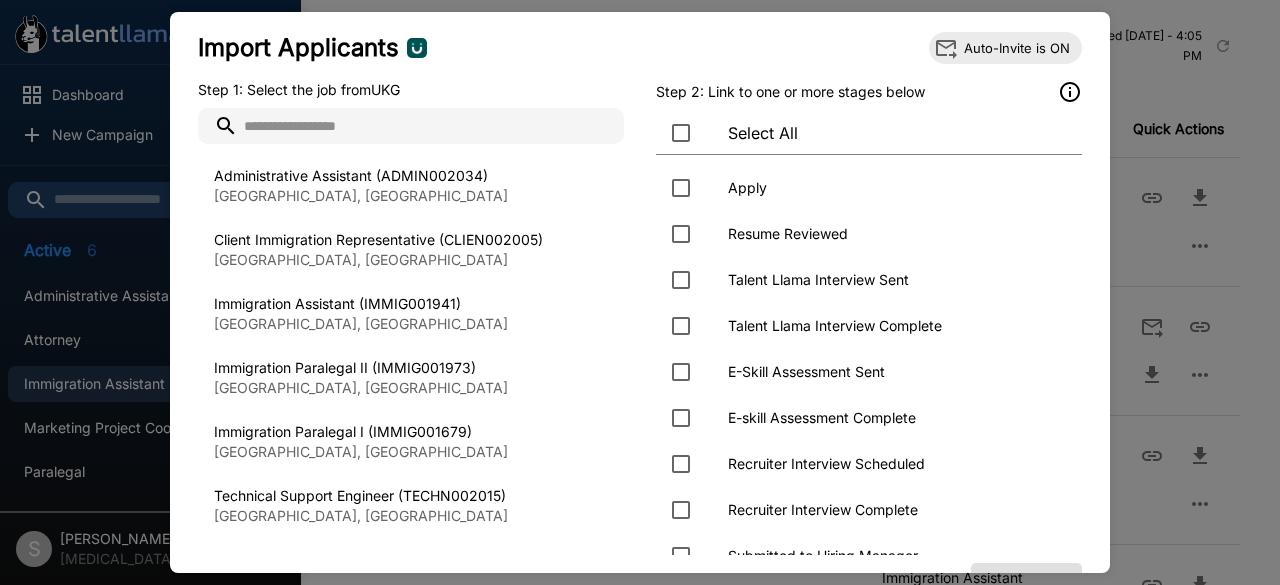 click at bounding box center (411, 126) 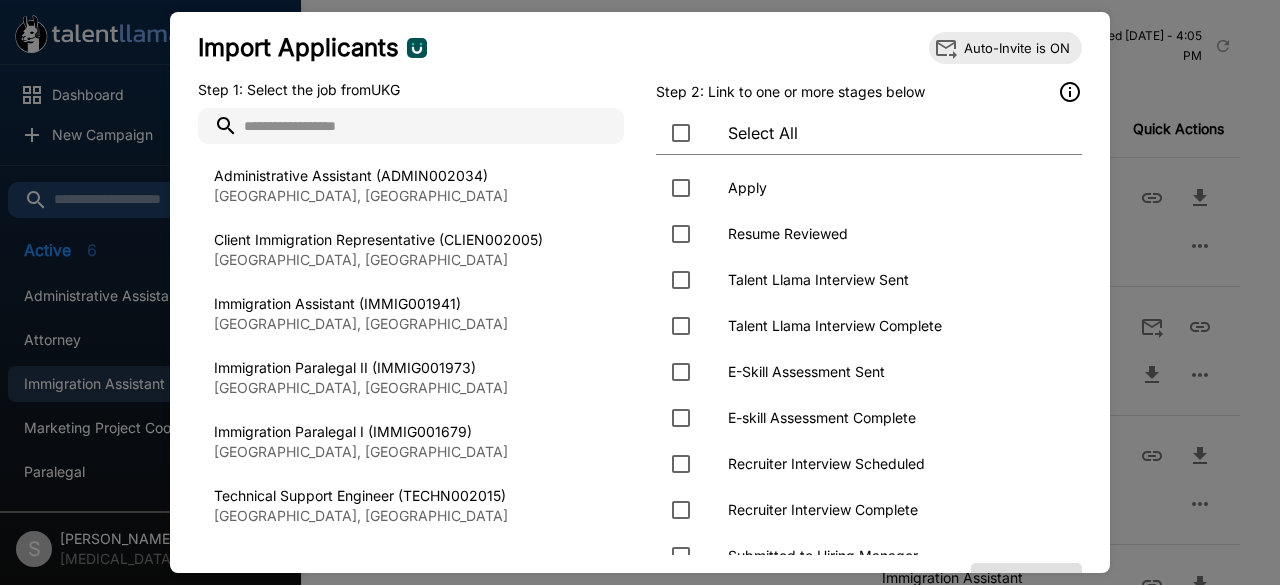 paste on "**********" 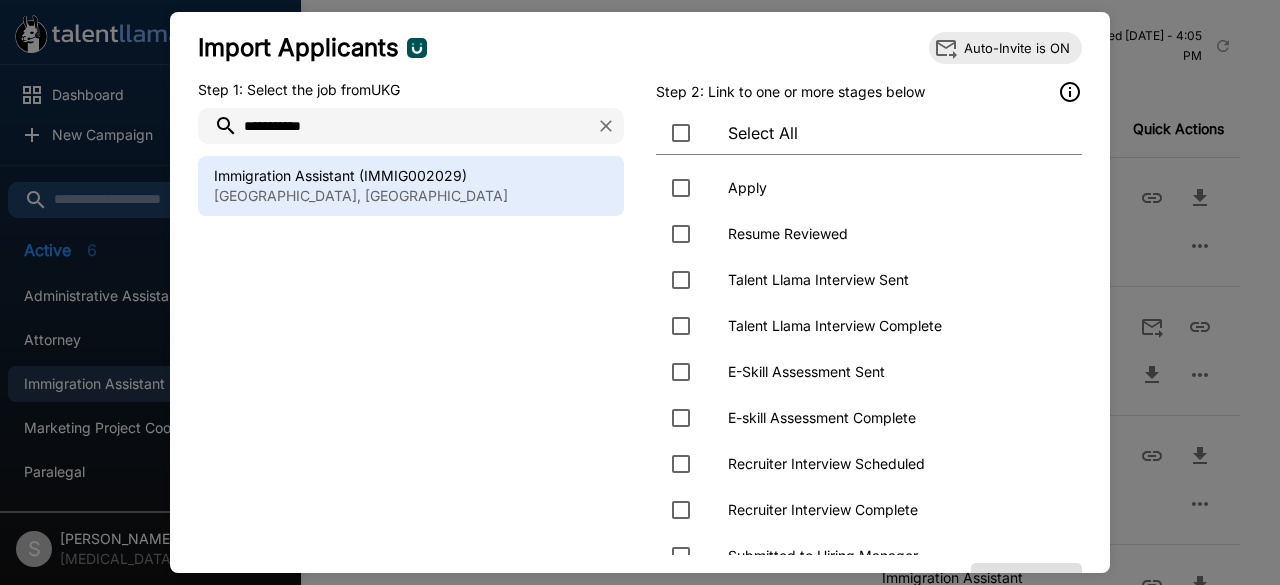 type on "**********" 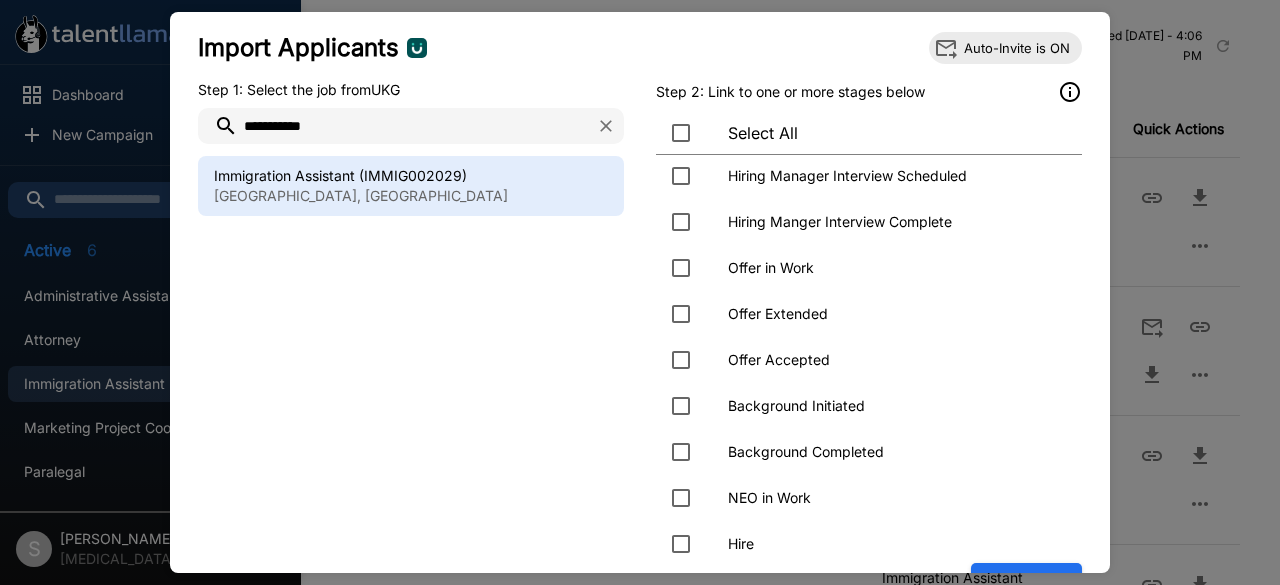 scroll, scrollTop: 448, scrollLeft: 0, axis: vertical 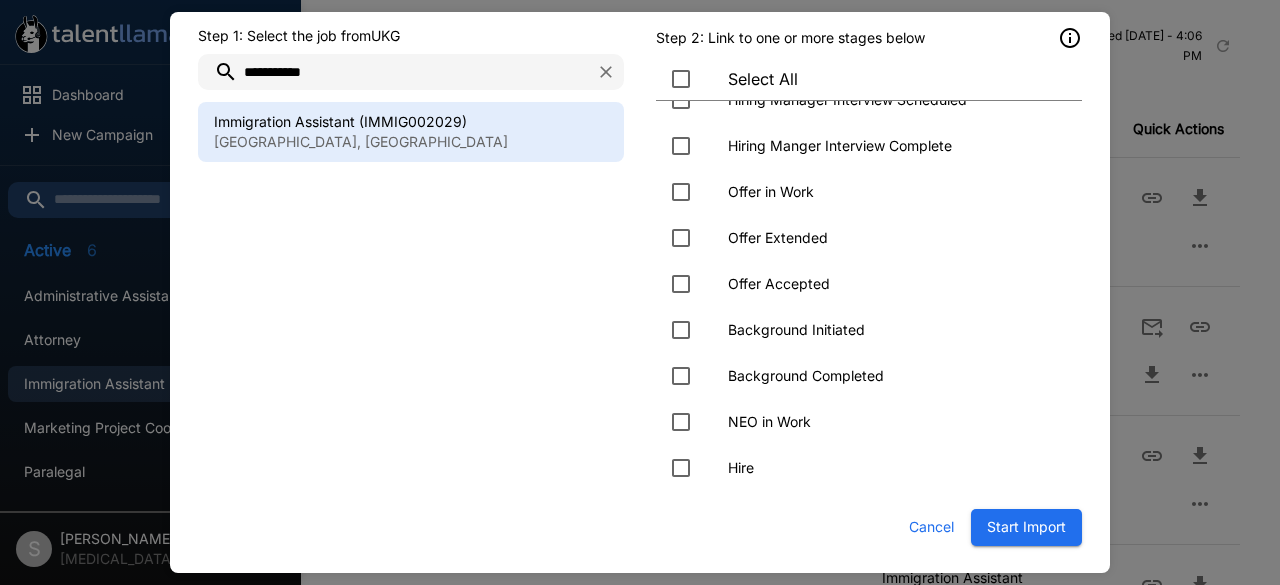 click on "Start Import" at bounding box center (1026, 527) 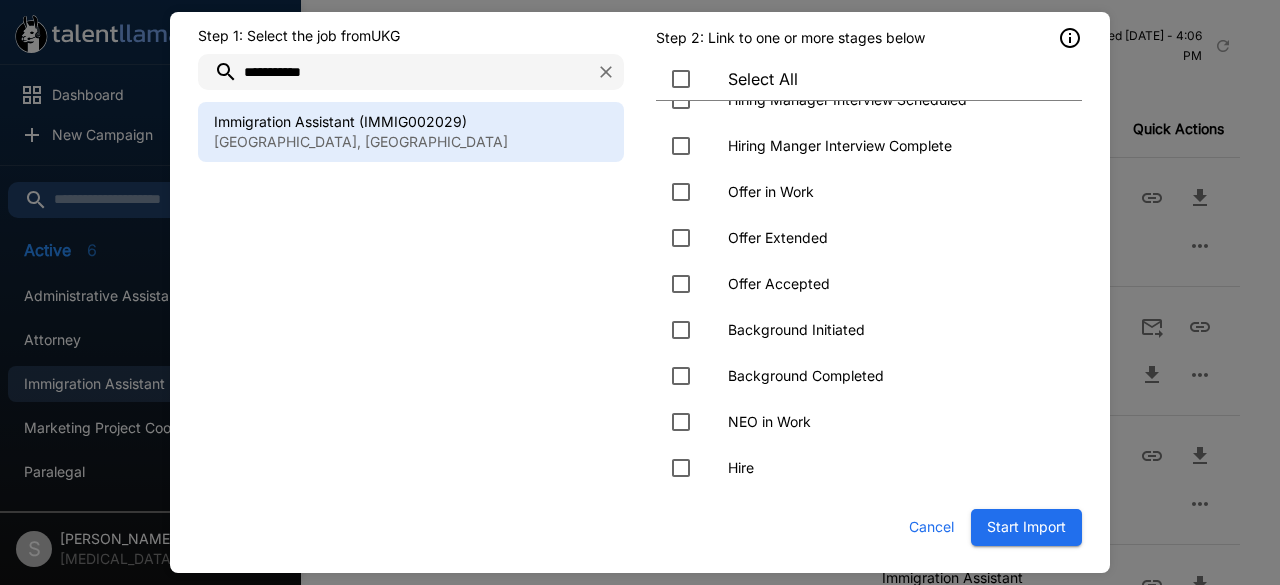 type 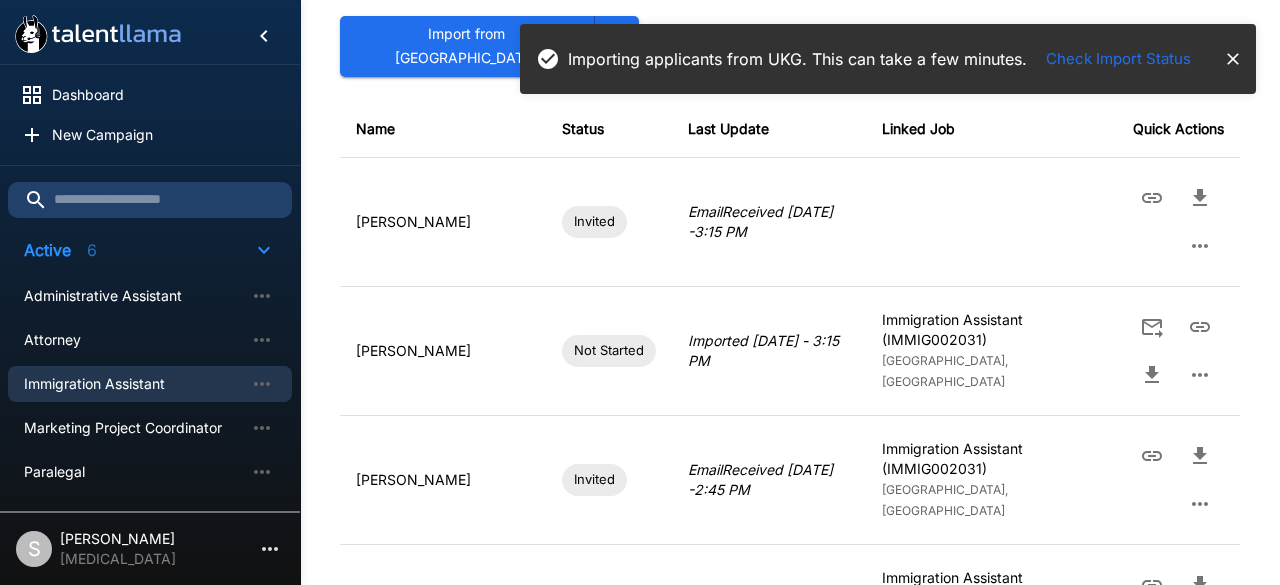 scroll, scrollTop: 0, scrollLeft: 0, axis: both 